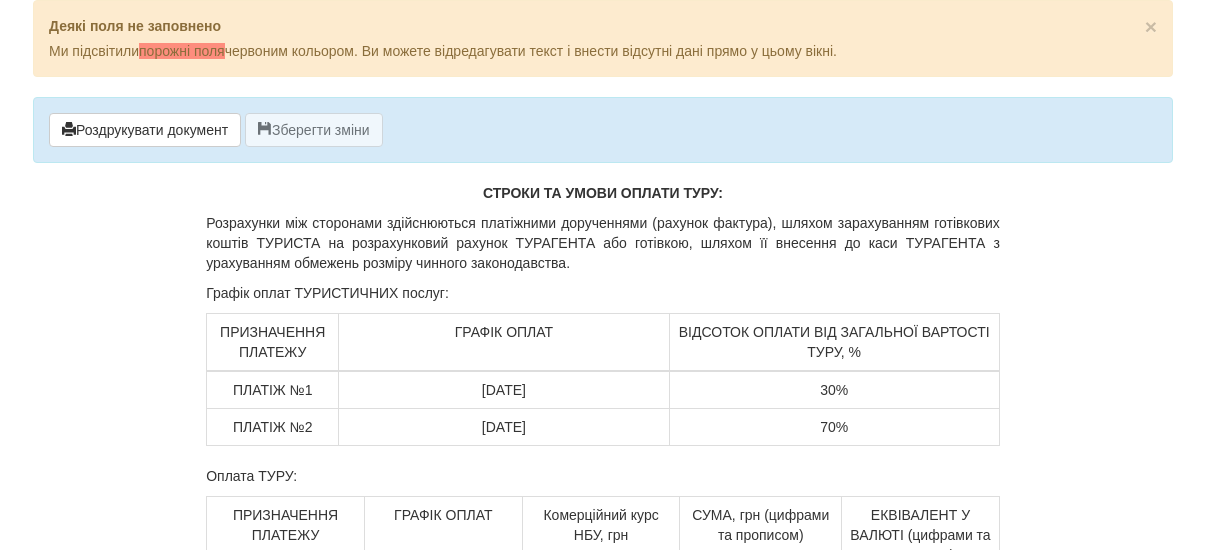 scroll, scrollTop: 80, scrollLeft: 0, axis: vertical 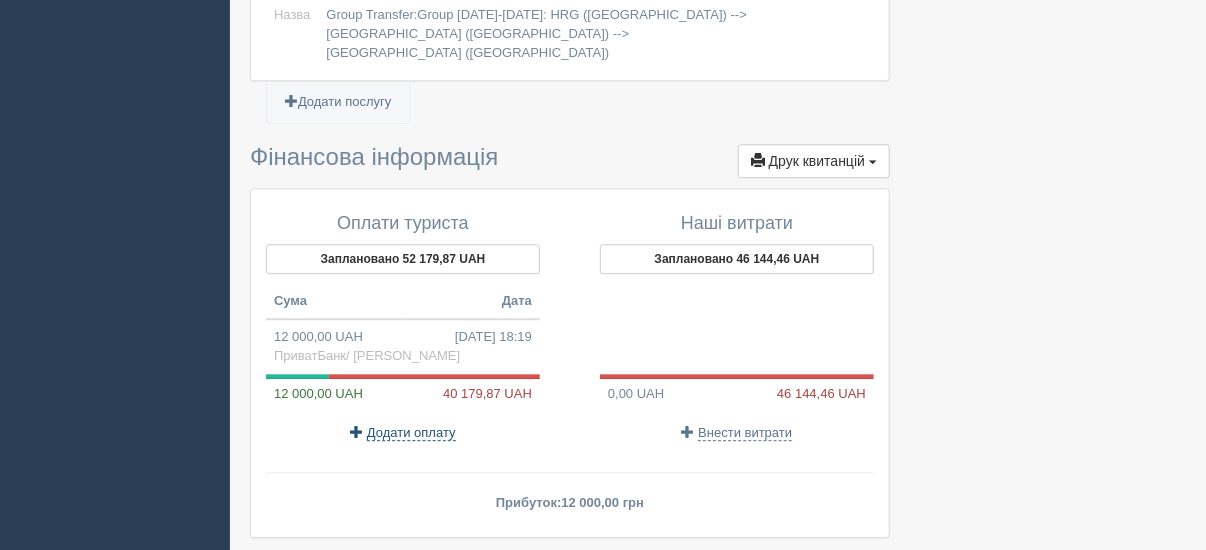 click on "Додати оплату" at bounding box center [411, 433] 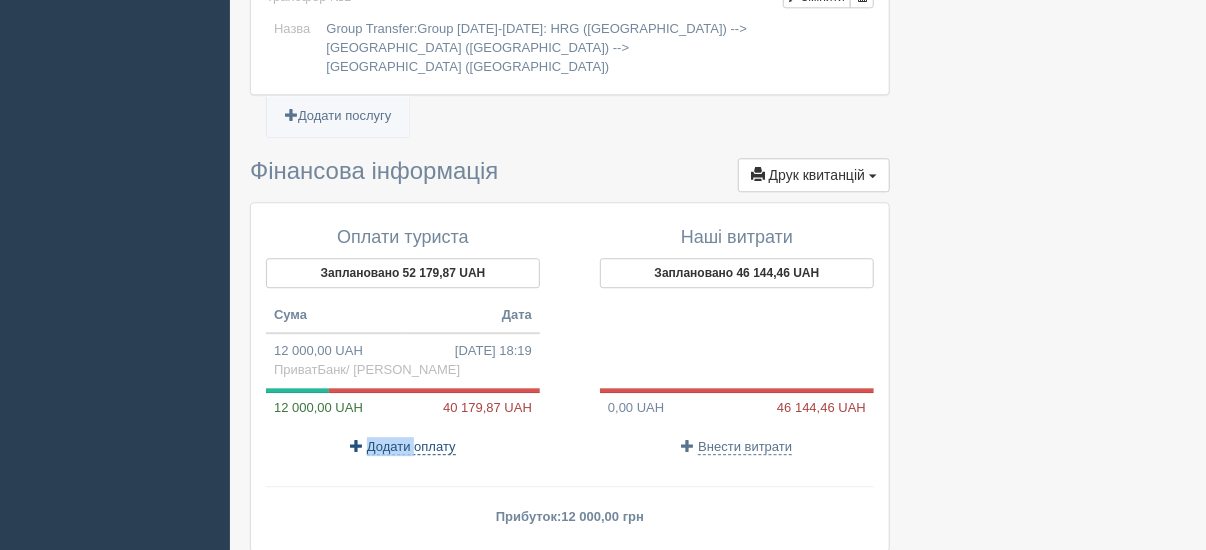 click on "Додати оплату" at bounding box center [411, 447] 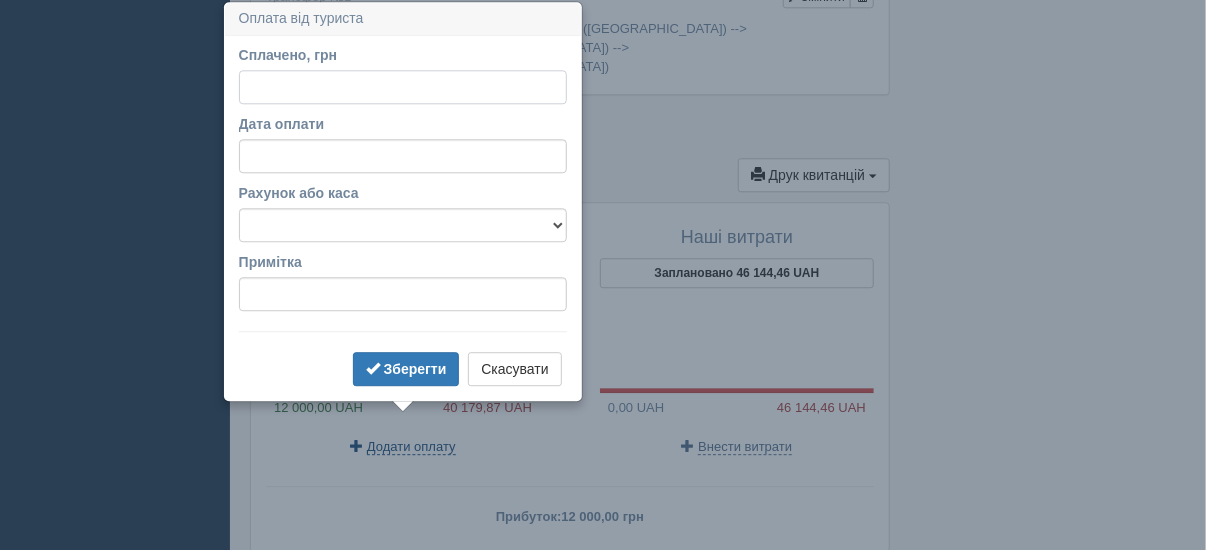 scroll, scrollTop: 1985, scrollLeft: 0, axis: vertical 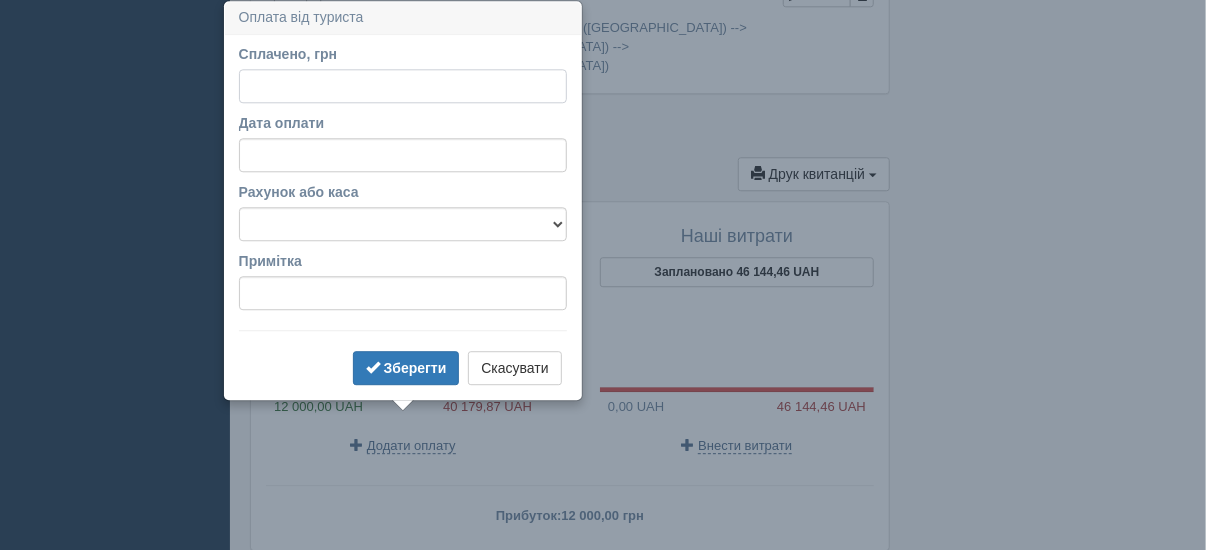 click on "Сплачено, грн" at bounding box center (403, 86) 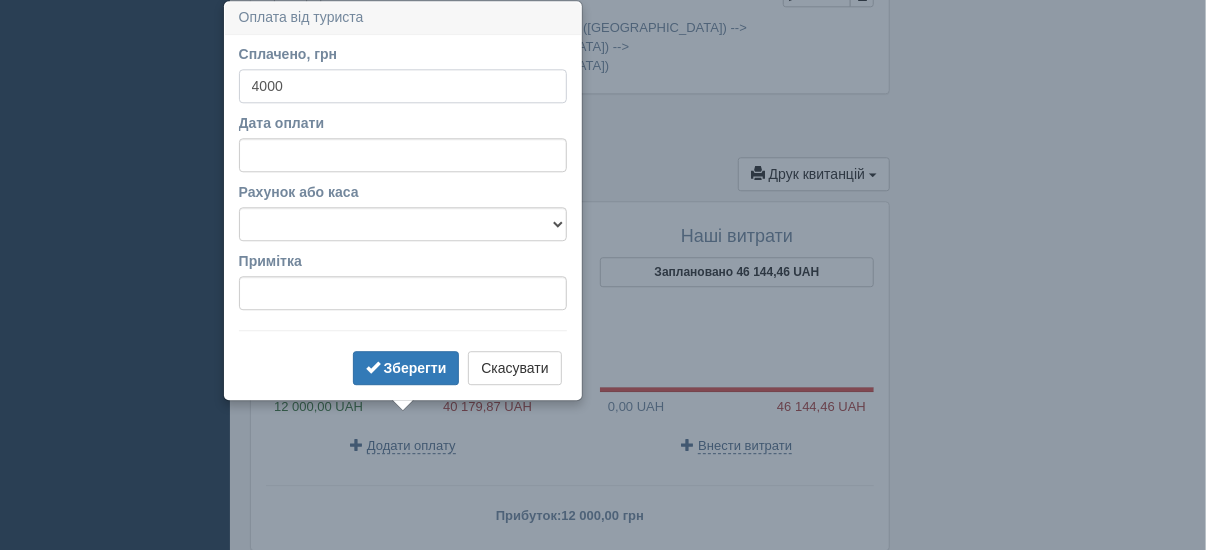 type on "4000" 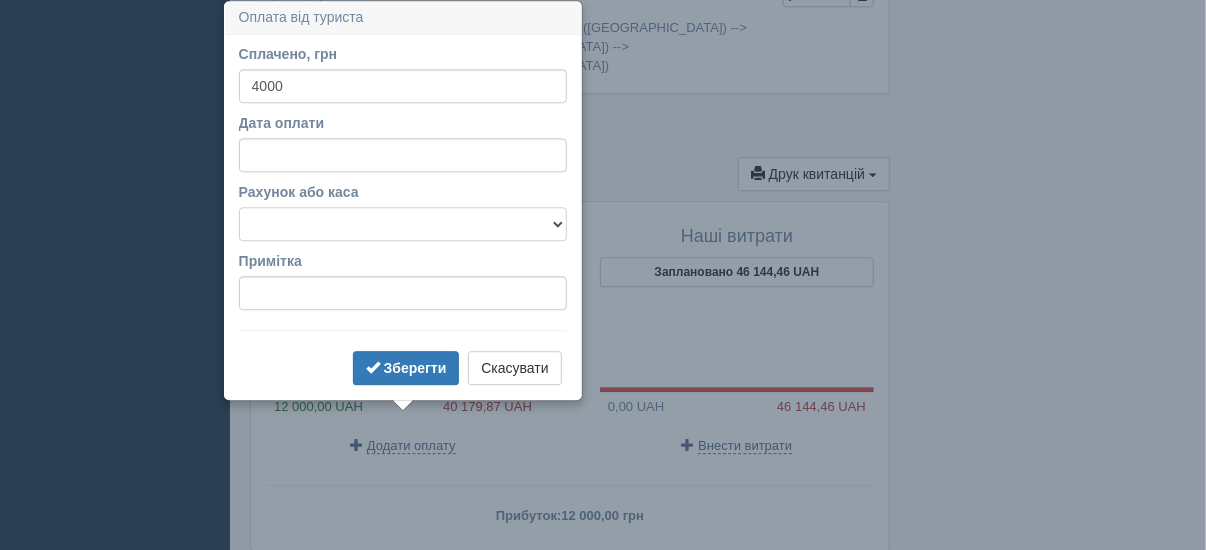 click on "Mono Bank/ ФОП [PERSON_NAME]
АльянсБанк/ [PERSON_NAME]
[PERSON_NAME] каса
[PERSON_NAME] каса
[PERSON_NAME]/ [PERSON_NAME]
ПриватБанк/ [PERSON_NAME]
Рахунок у банку" at bounding box center [403, 224] 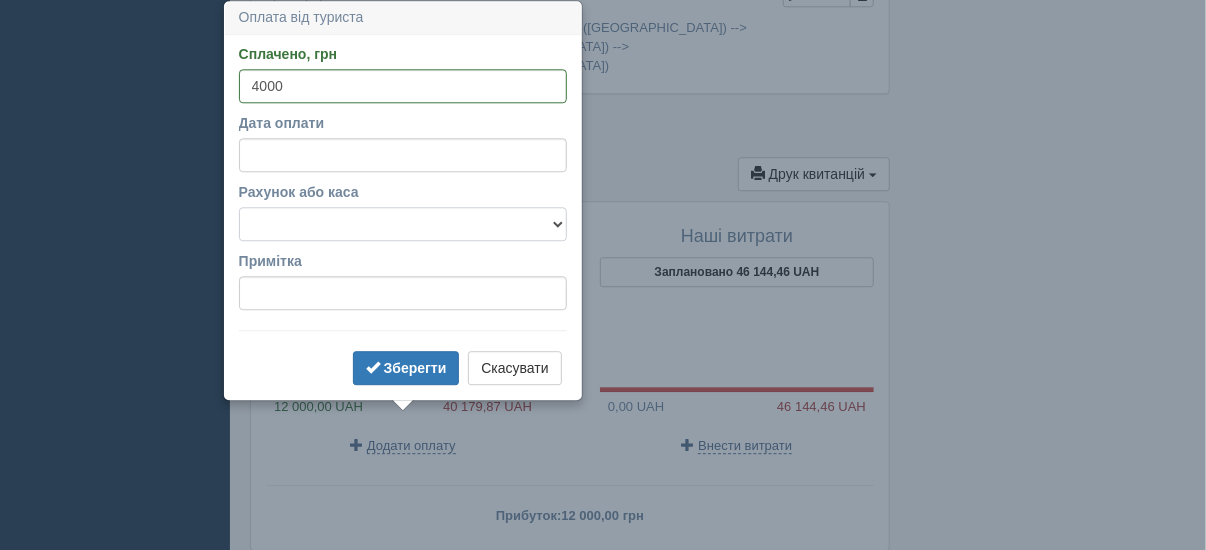 select on "1602" 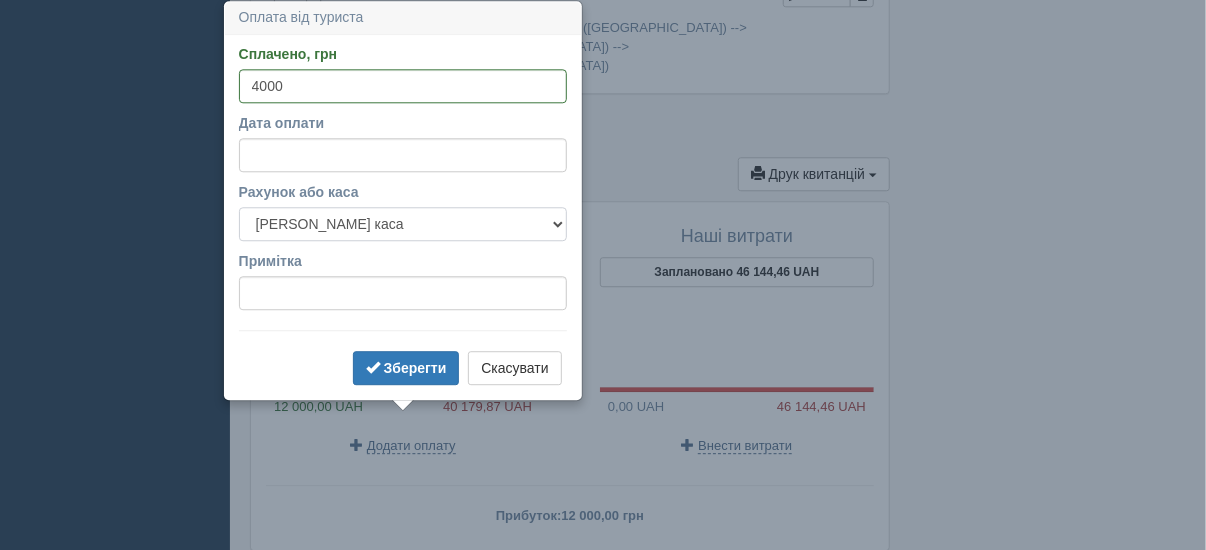 click on "Mono Bank/ ФОП [PERSON_NAME]
АльянсБанк/ [PERSON_NAME]
[PERSON_NAME] каса
[PERSON_NAME] каса
[PERSON_NAME]/ [PERSON_NAME]
ПриватБанк/ [PERSON_NAME]
Рахунок у банку" at bounding box center [403, 224] 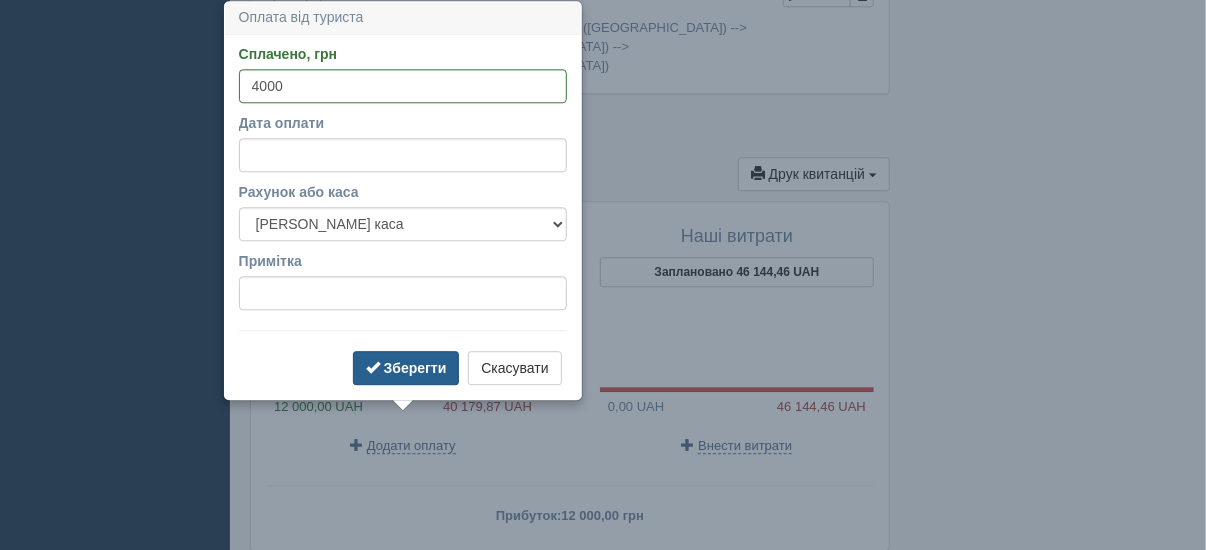 click on "Зберегти" at bounding box center [415, 368] 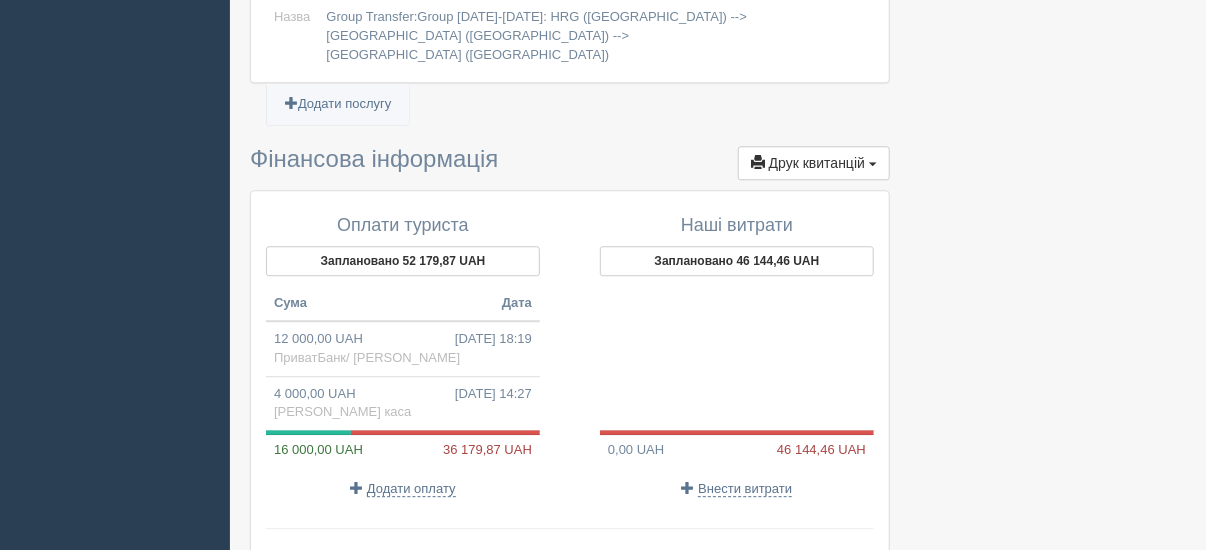 scroll, scrollTop: 1985, scrollLeft: 0, axis: vertical 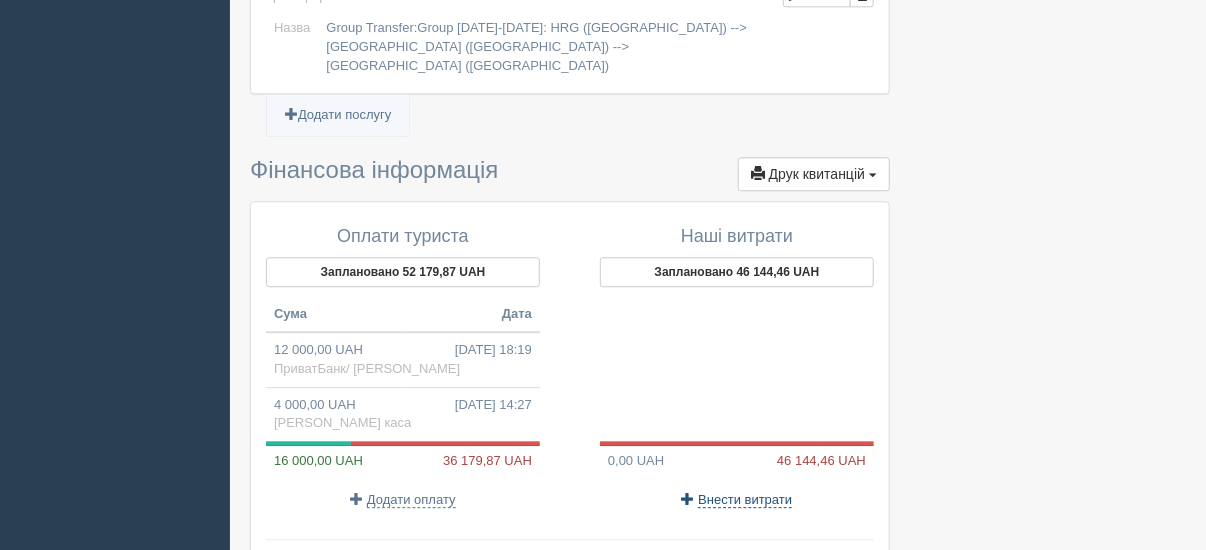 click on "Внести витрати" at bounding box center [745, 500] 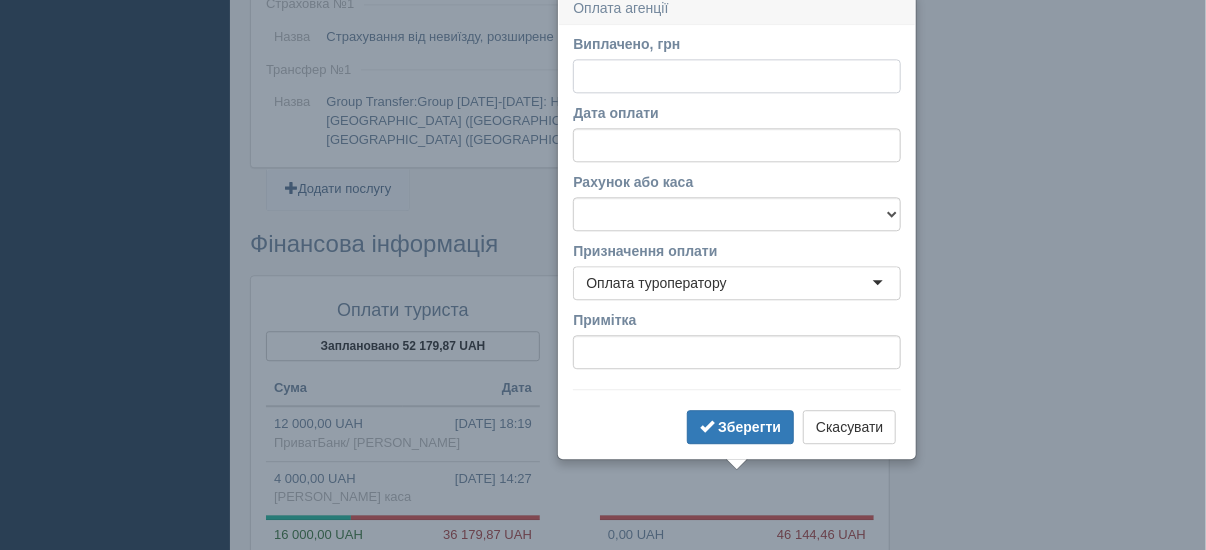 scroll, scrollTop: 1902, scrollLeft: 0, axis: vertical 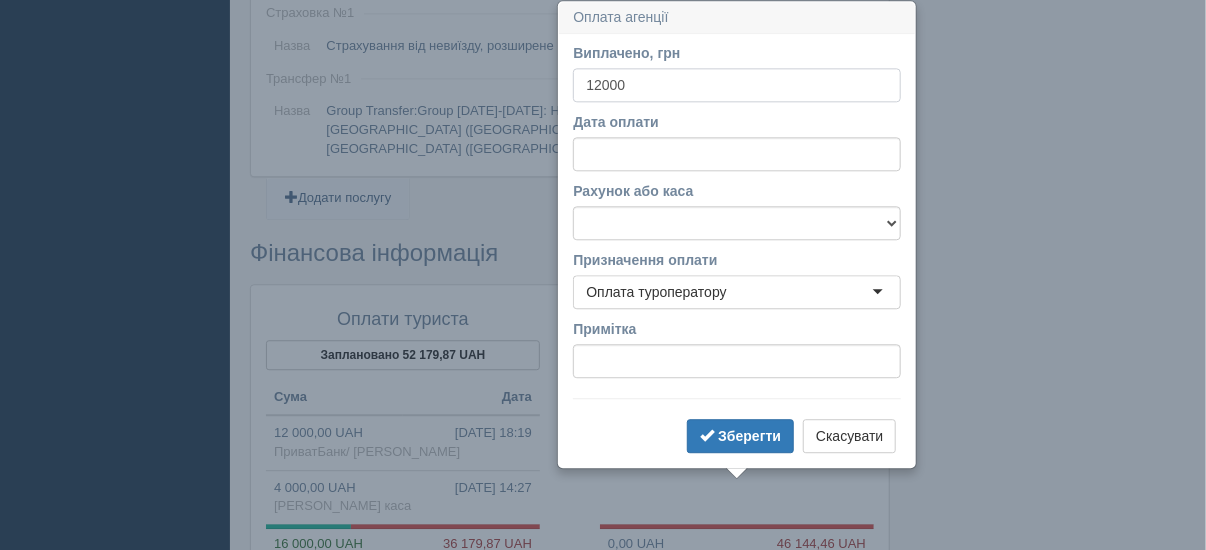 type on "12000" 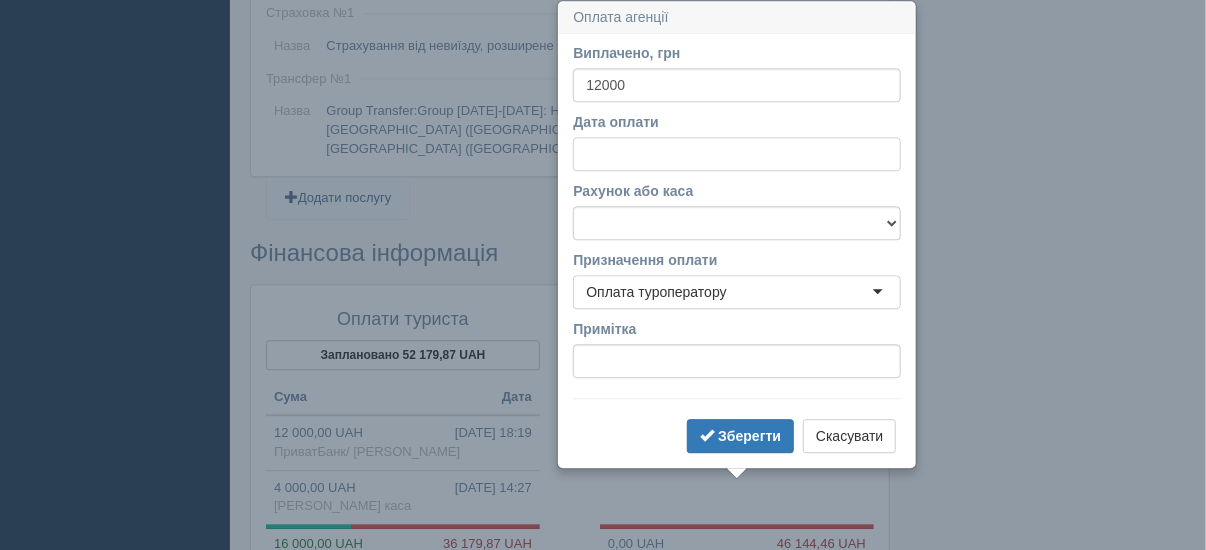 click on "Дата оплати" at bounding box center [737, 154] 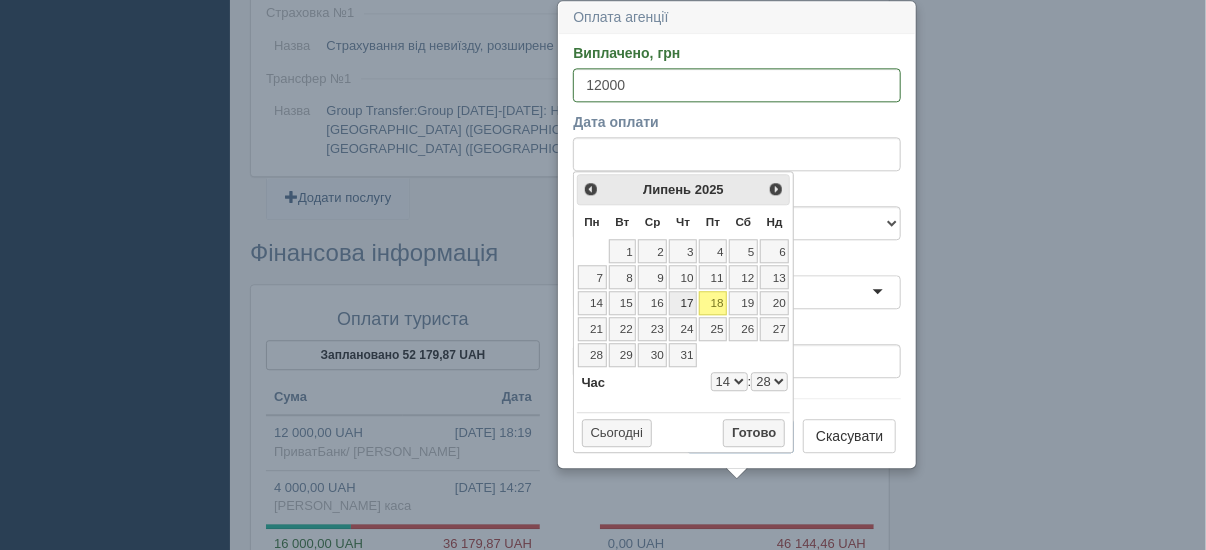 click on "17" at bounding box center [683, 303] 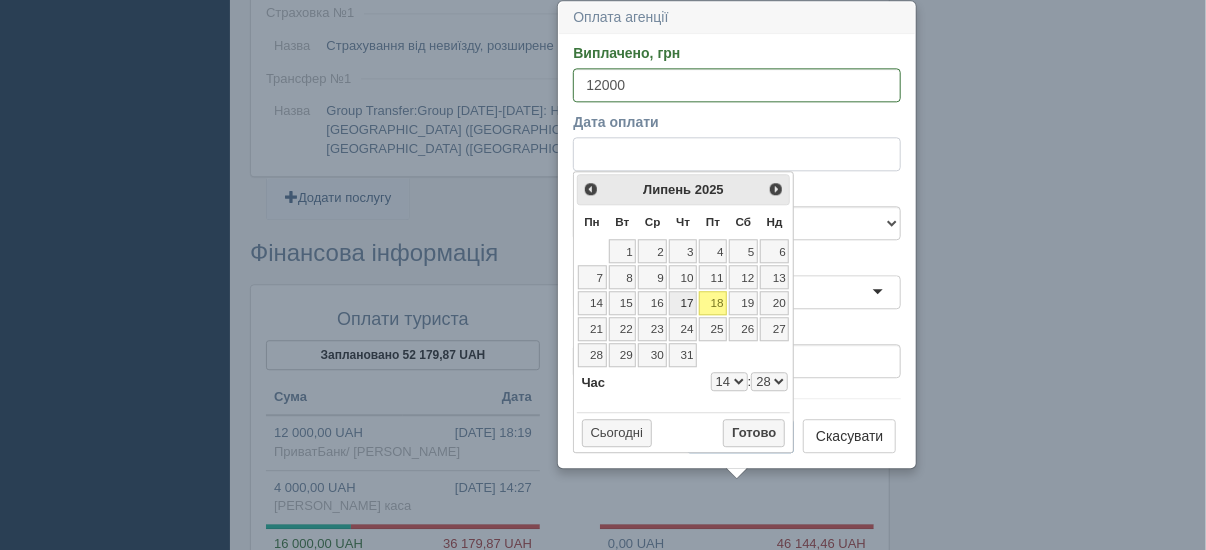 select on "14" 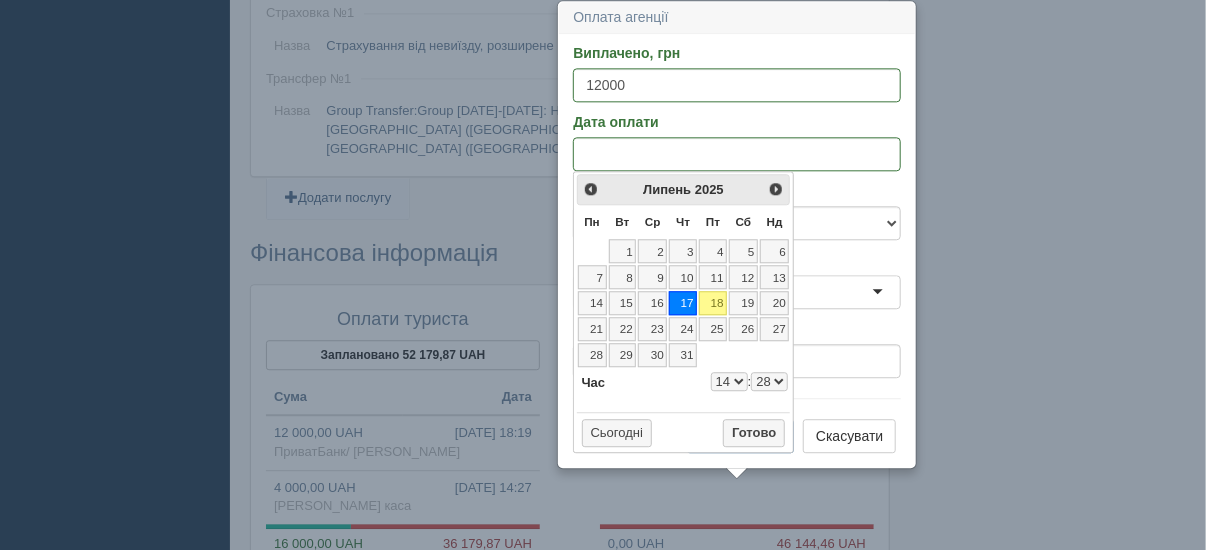 click on "0 1 2 3 4 5 6 7 8 9 10 11 12 13 14 15 16 17 18 19 20 21 22 23" at bounding box center (729, 381) 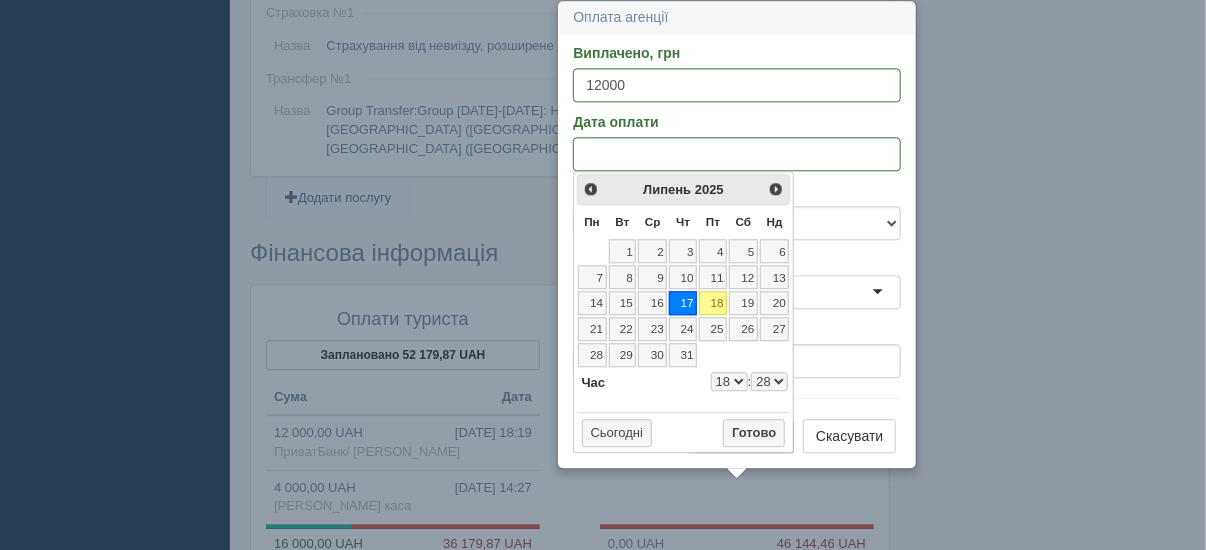 select on "18" 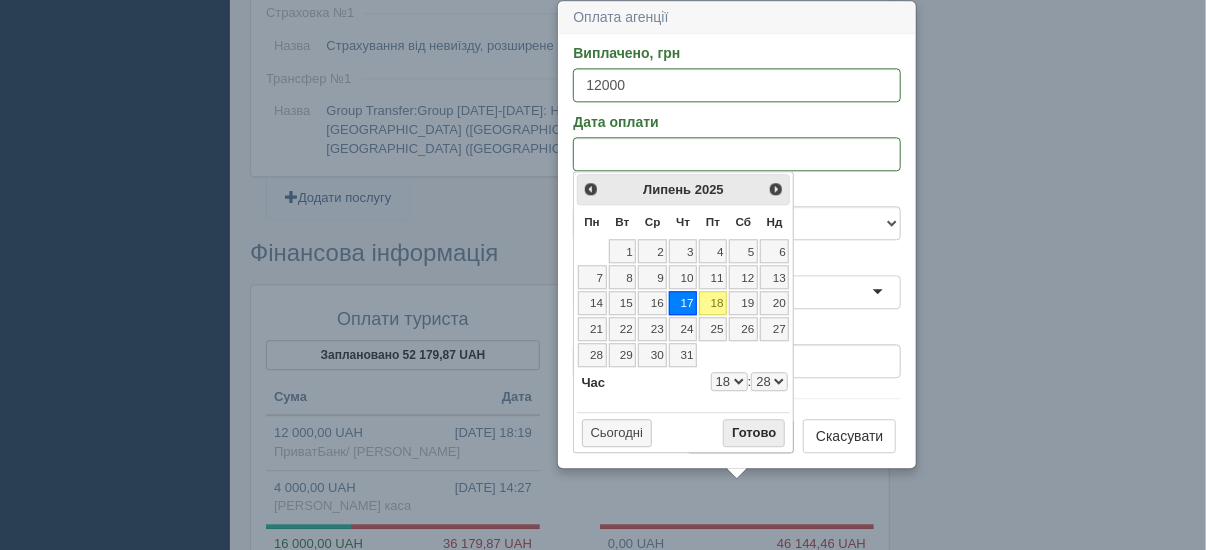 click on "Готово" at bounding box center (754, 433) 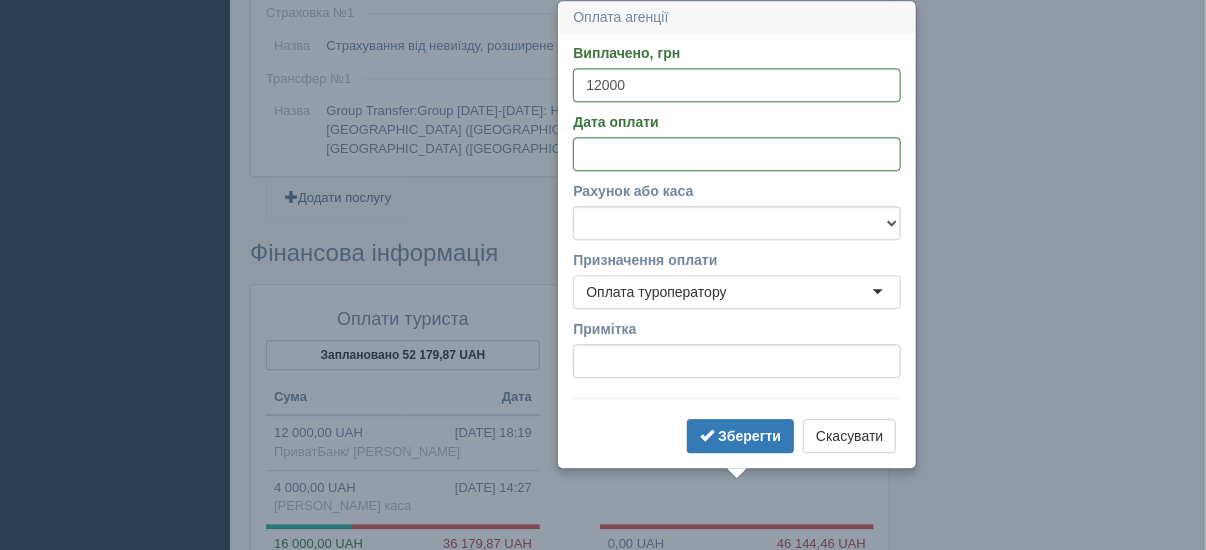 click on "Оплата туроператору" at bounding box center (737, 292) 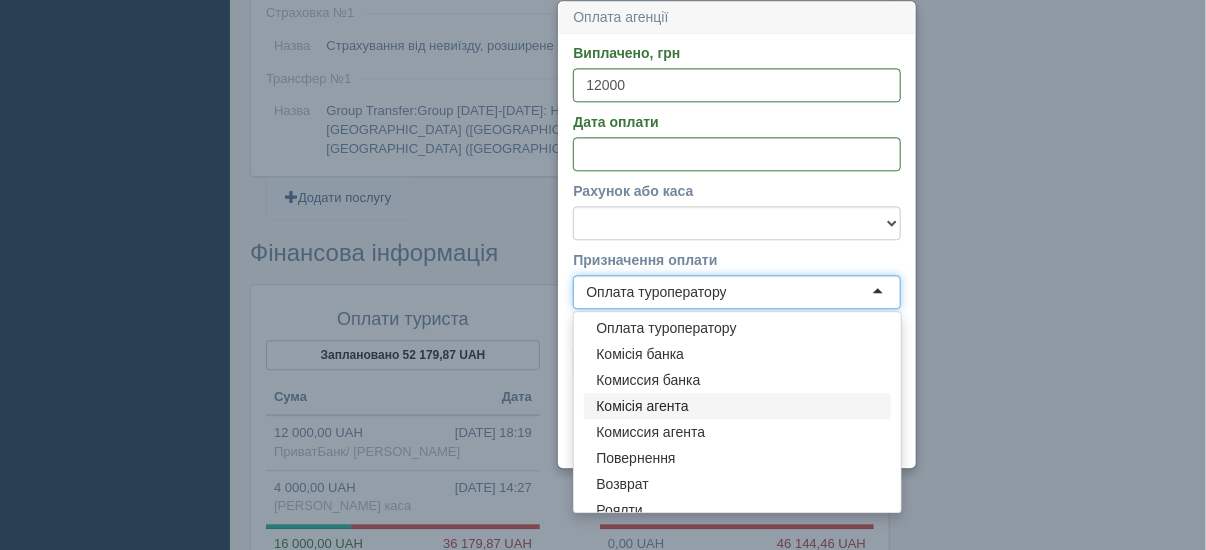 scroll, scrollTop: 0, scrollLeft: 0, axis: both 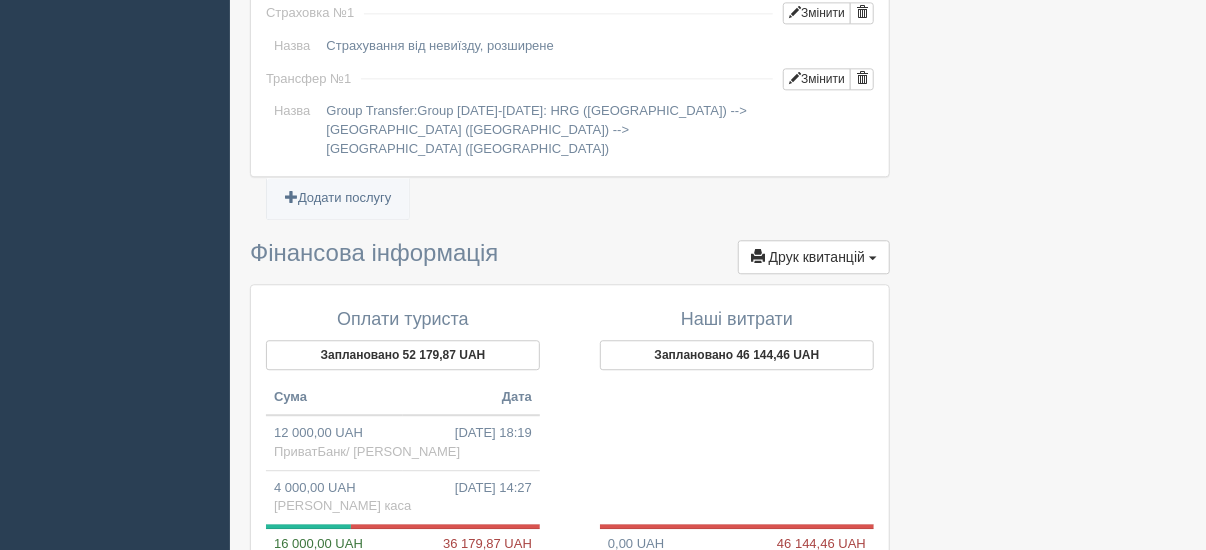click at bounding box center (718, 1) 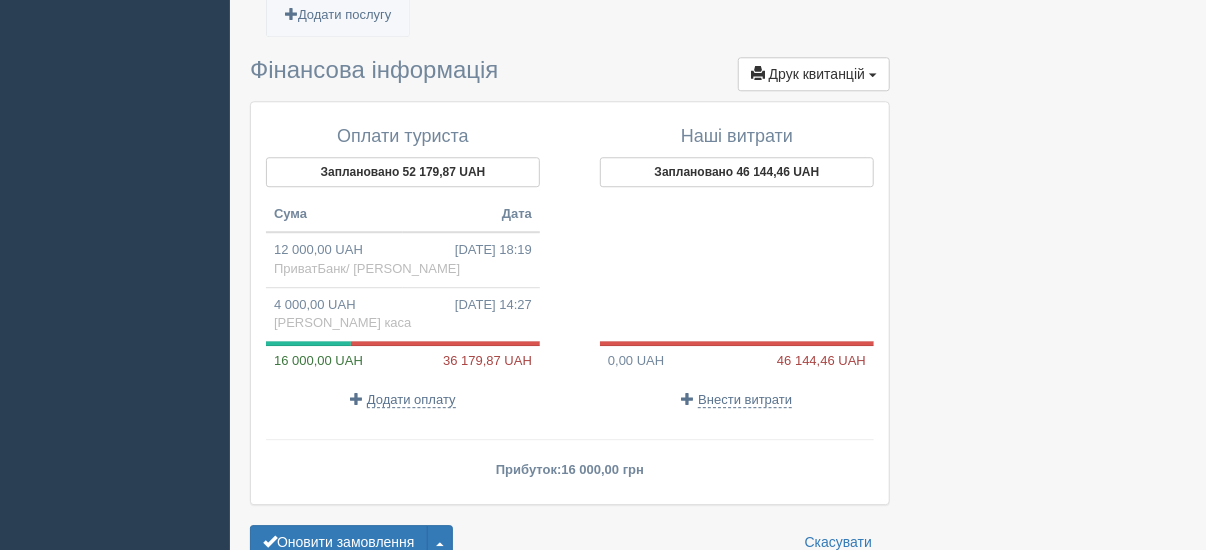 scroll, scrollTop: 2222, scrollLeft: 0, axis: vertical 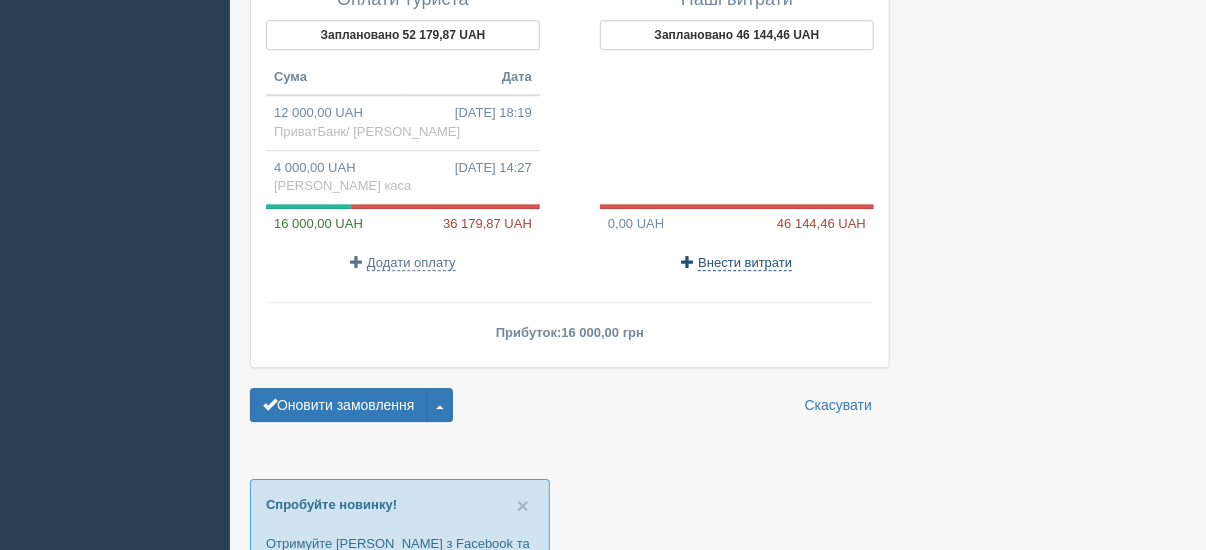 click on "Внести витрати" at bounding box center [745, 263] 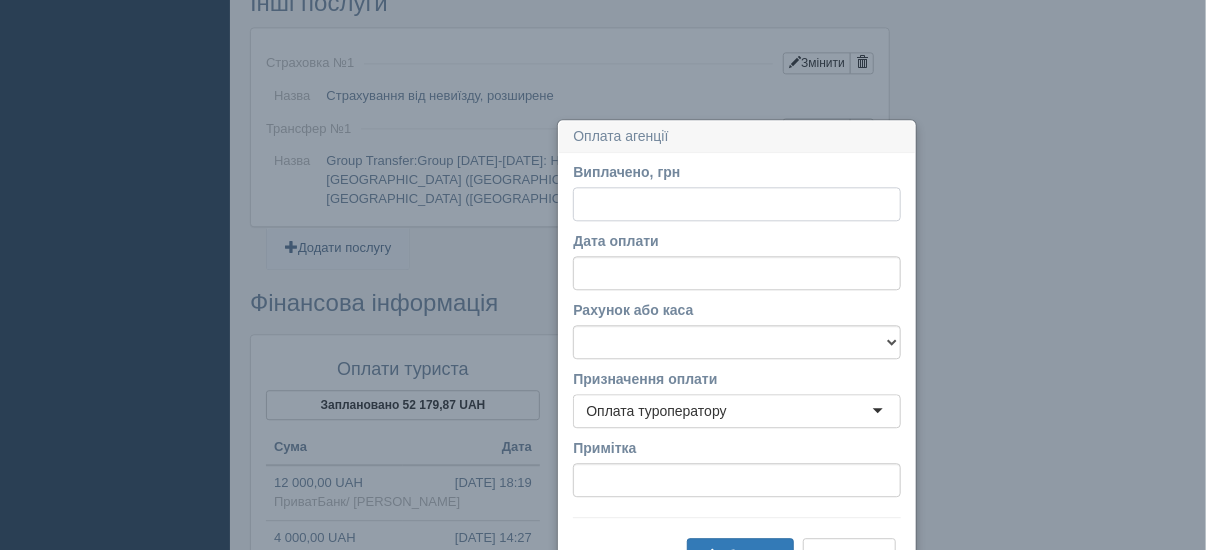 scroll, scrollTop: 1971, scrollLeft: 0, axis: vertical 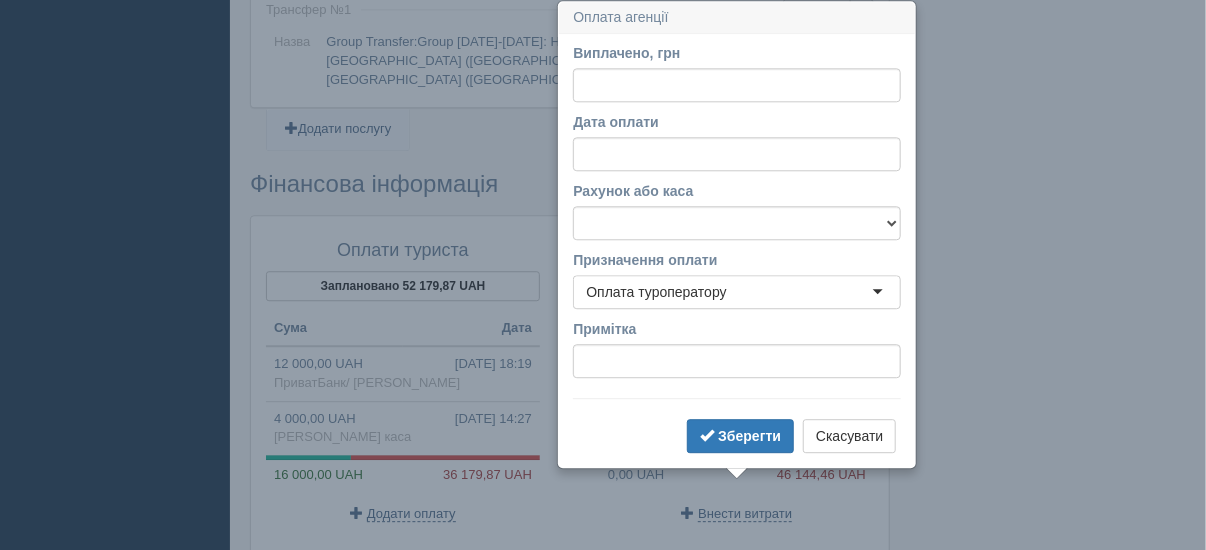 click on "Оплата туроператору" at bounding box center [737, 292] 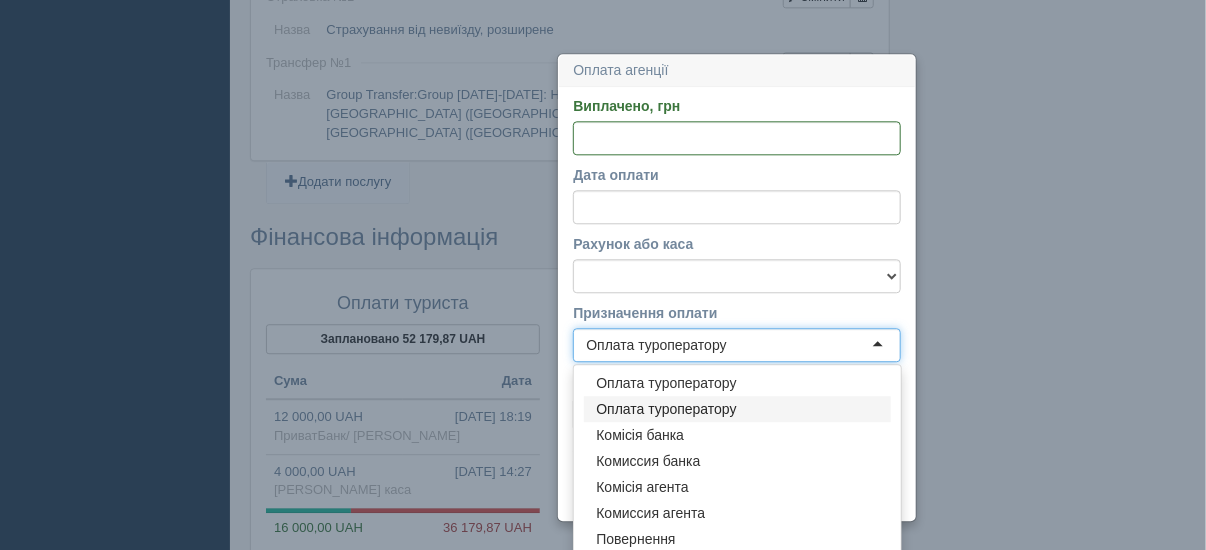 scroll, scrollTop: 1891, scrollLeft: 0, axis: vertical 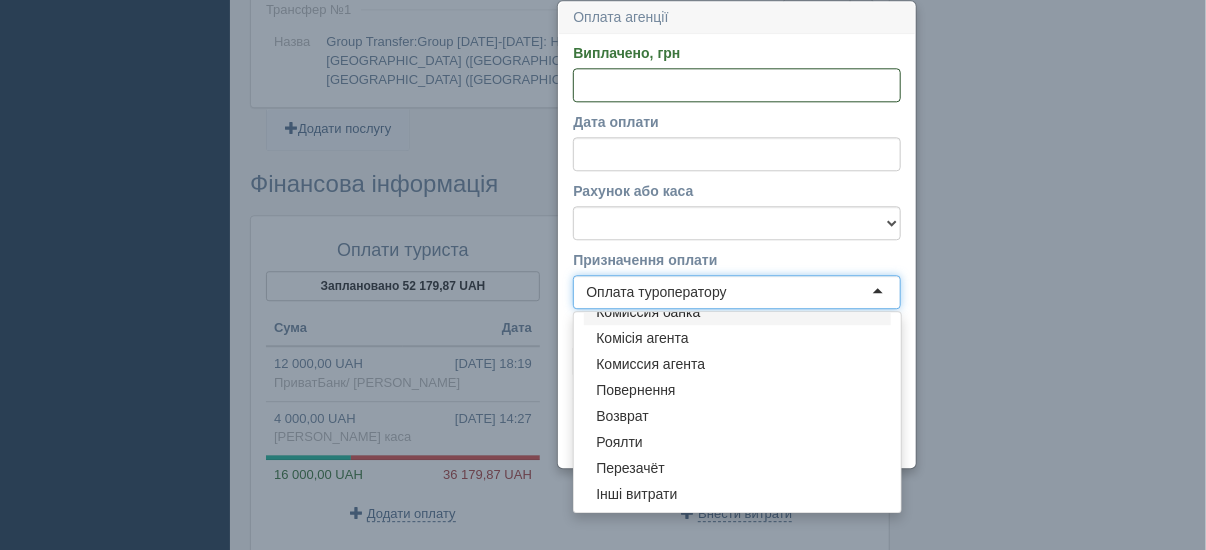 click on "Виплачено, грн" at bounding box center (737, 85) 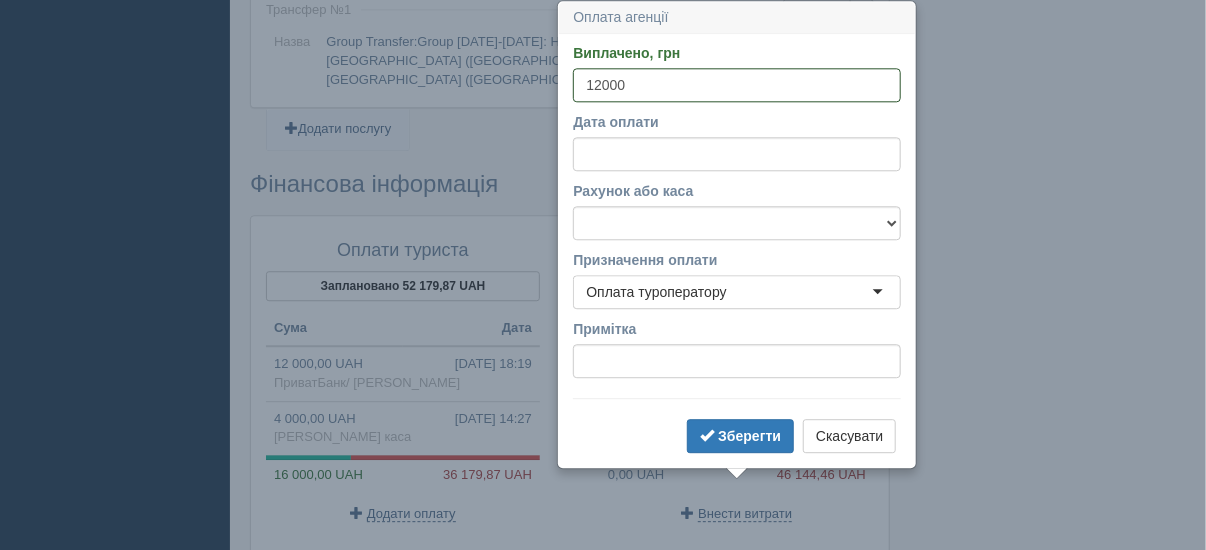 type on "12000" 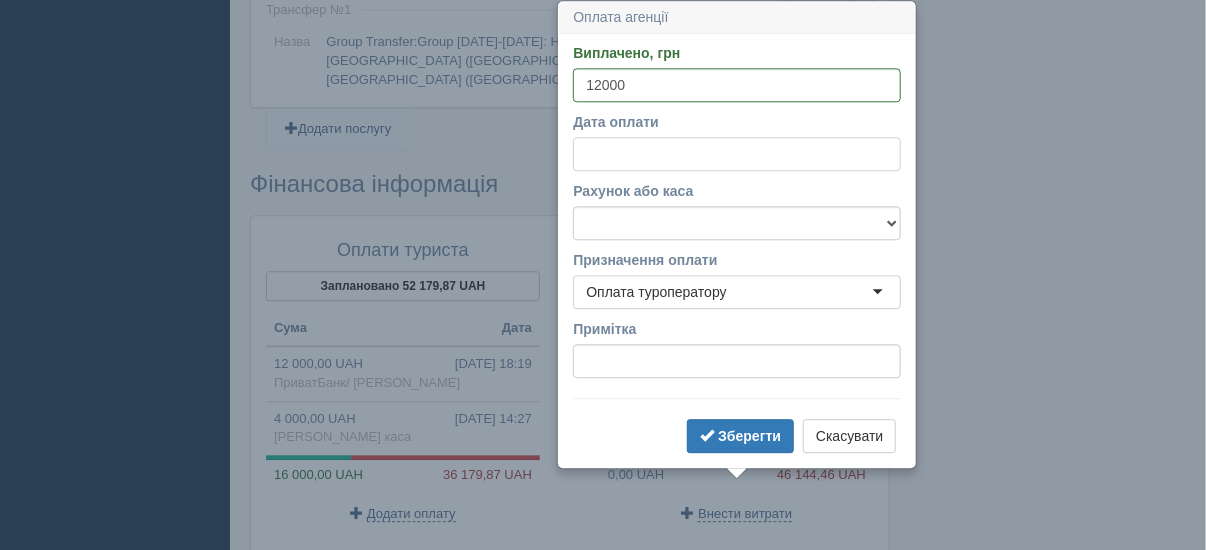 click on "Дата оплати" at bounding box center [737, 154] 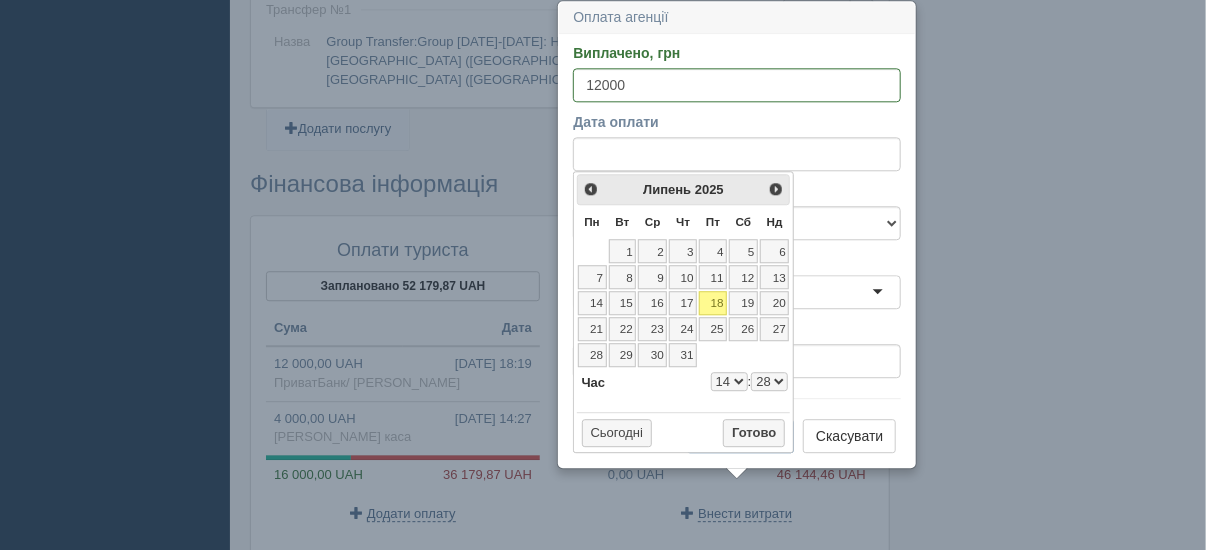 click on "0 1 2 3 4 5 6 7 8 9 10 11 12 13 14 15 16 17 18 19 20 21 22 23" at bounding box center (729, 381) 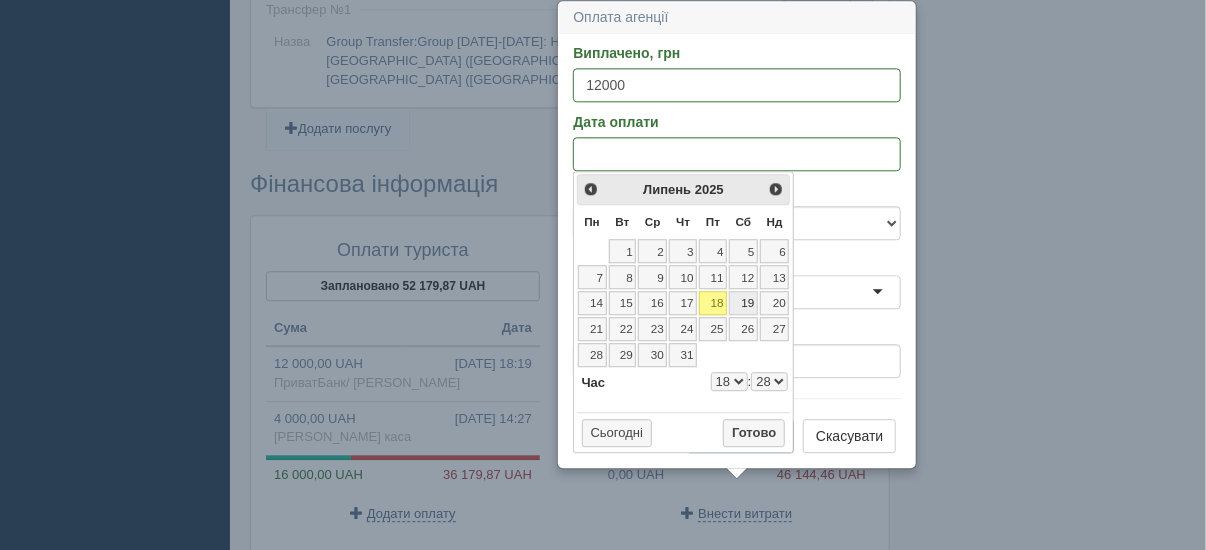select on "18" 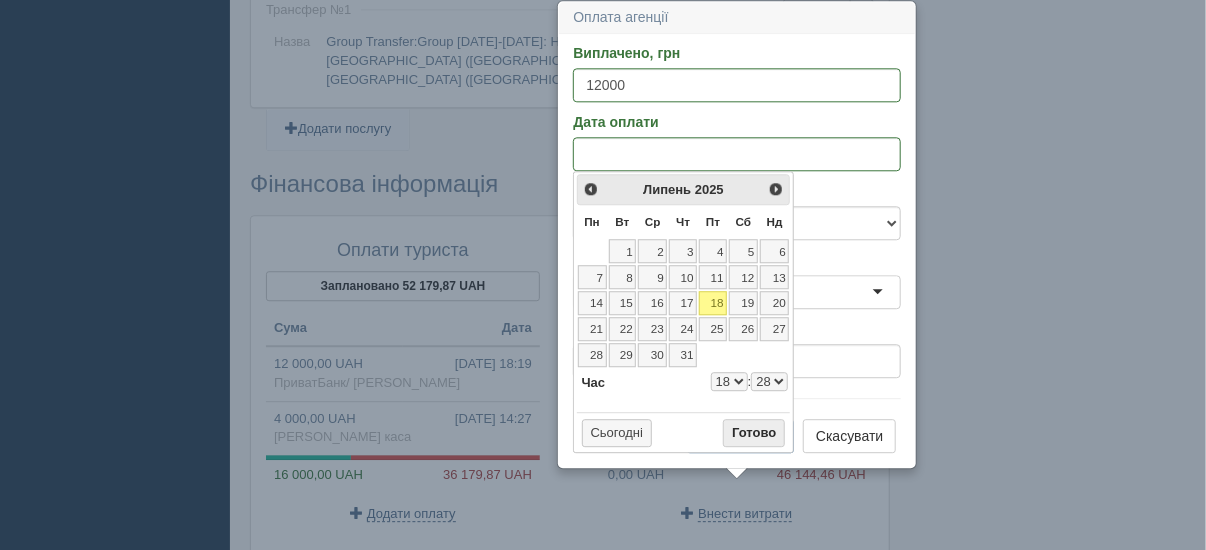 click on "Готово" at bounding box center [754, 433] 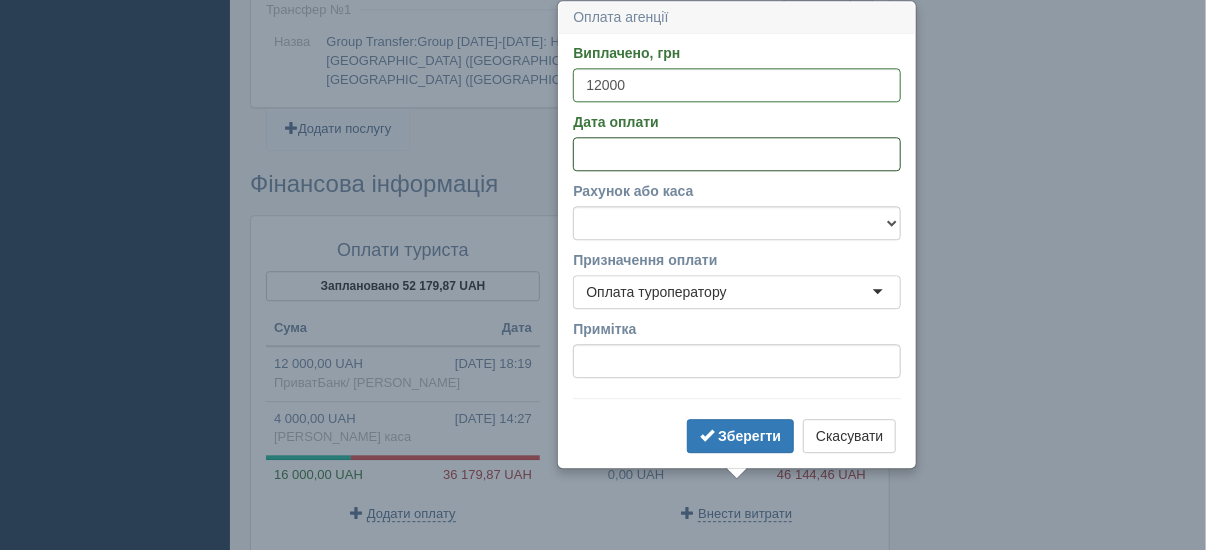 click on "Дата оплати" at bounding box center (737, 154) 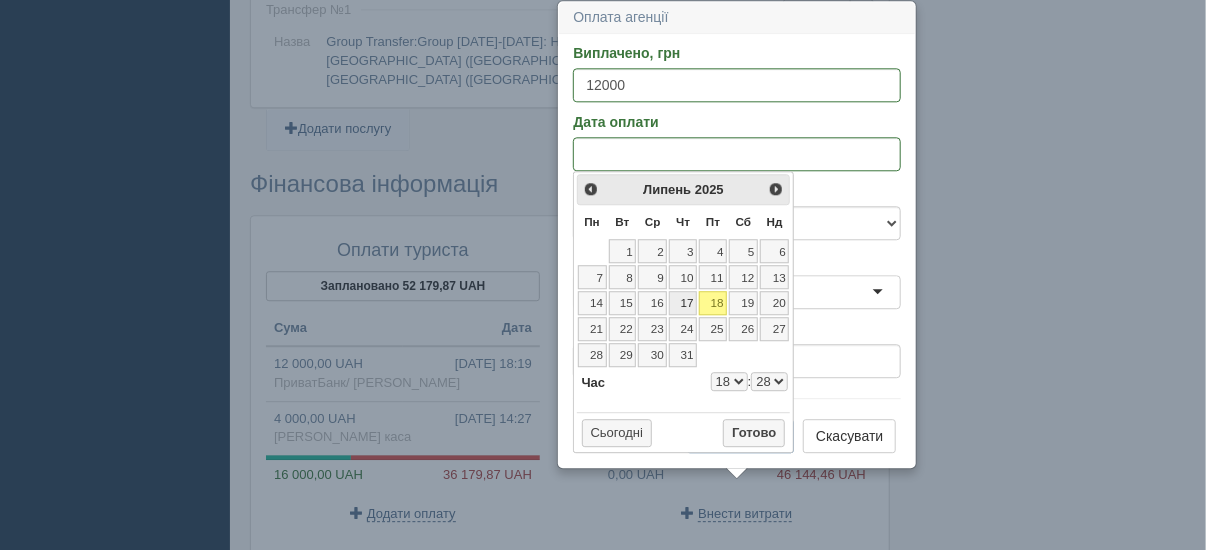 click on "17" at bounding box center (683, 303) 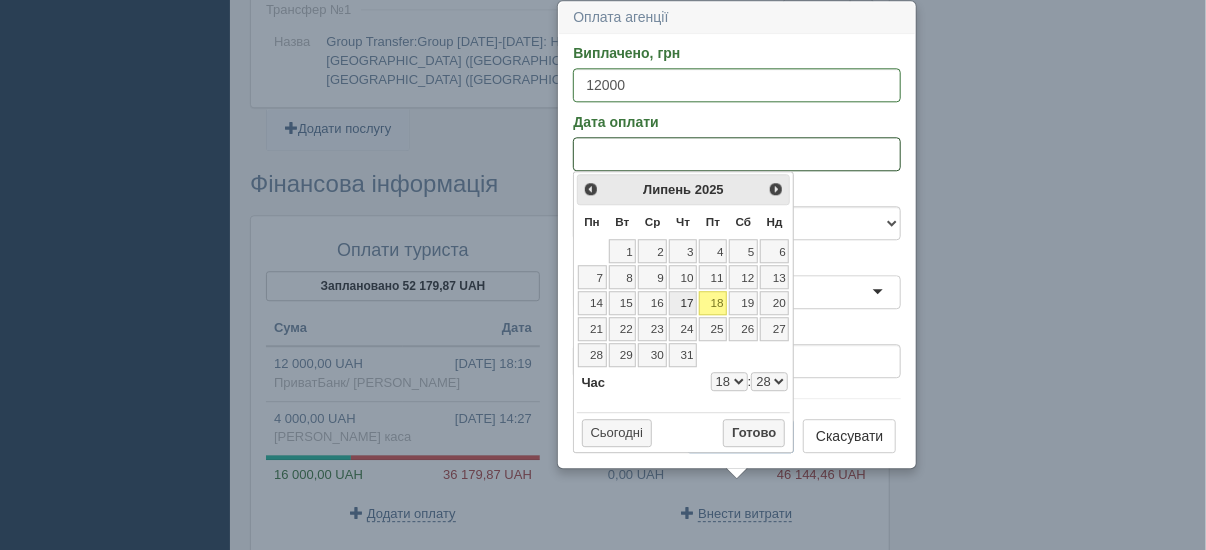 select on "18" 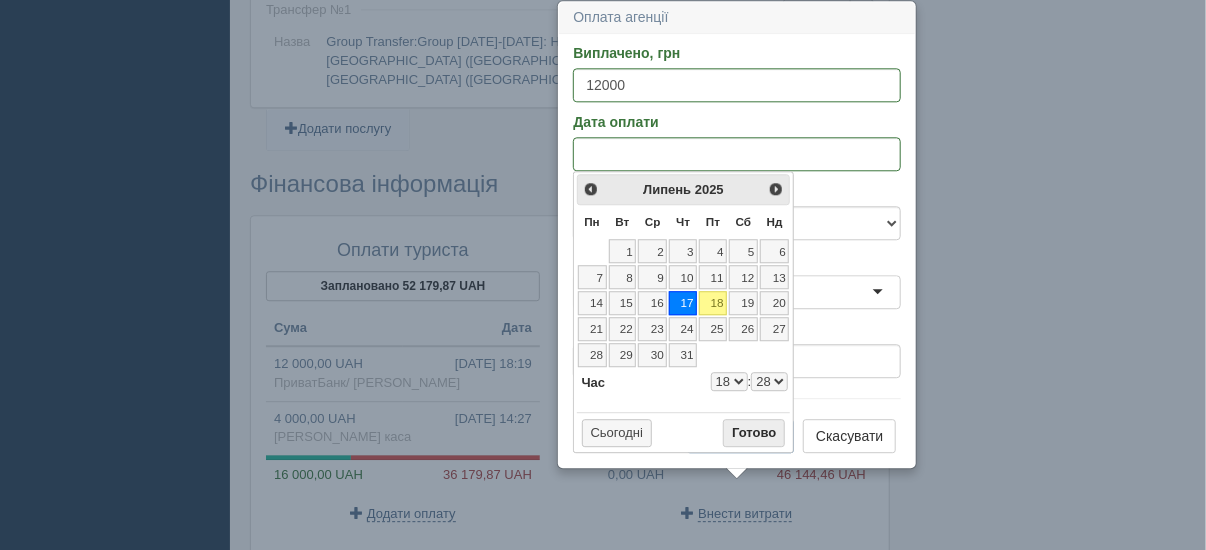 click on "Готово" at bounding box center (754, 433) 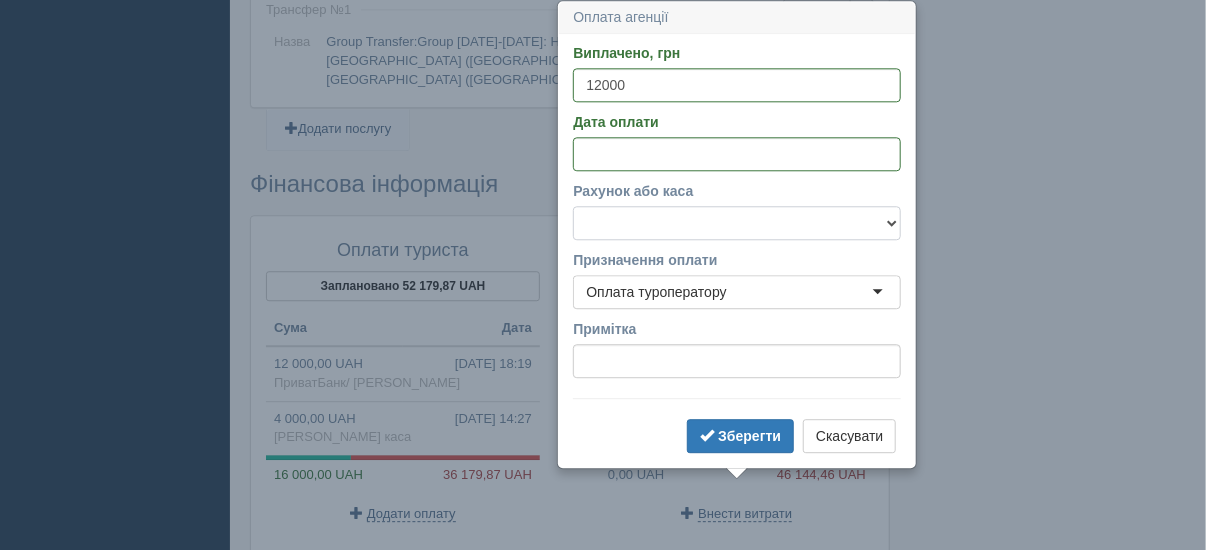 click on "Mono Bank/ ФОП [PERSON_NAME]
АльянсБанк/ [PERSON_NAME]
[PERSON_NAME] каса
[PERSON_NAME] каса
[PERSON_NAME]/ [PERSON_NAME]
ПриватБанк/ [PERSON_NAME]
Рахунок у банку" at bounding box center (737, 223) 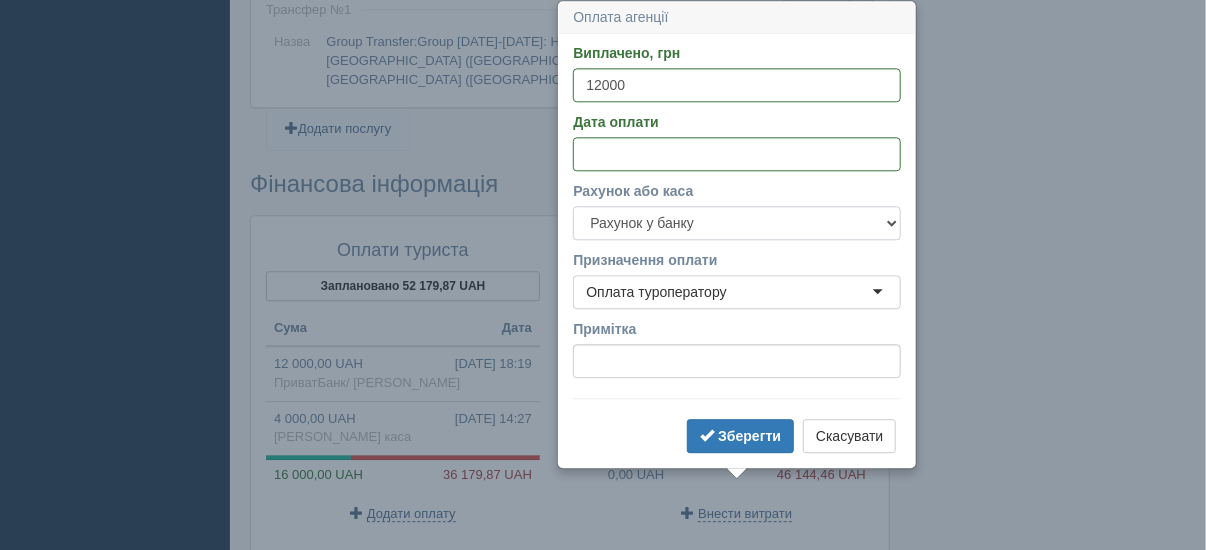 click on "Mono Bank/ ФОП [PERSON_NAME]
АльянсБанк/ [PERSON_NAME]
[PERSON_NAME] каса
[PERSON_NAME] каса
[PERSON_NAME]/ [PERSON_NAME]
ПриватБанк/ [PERSON_NAME]
Рахунок у банку" at bounding box center [737, 223] 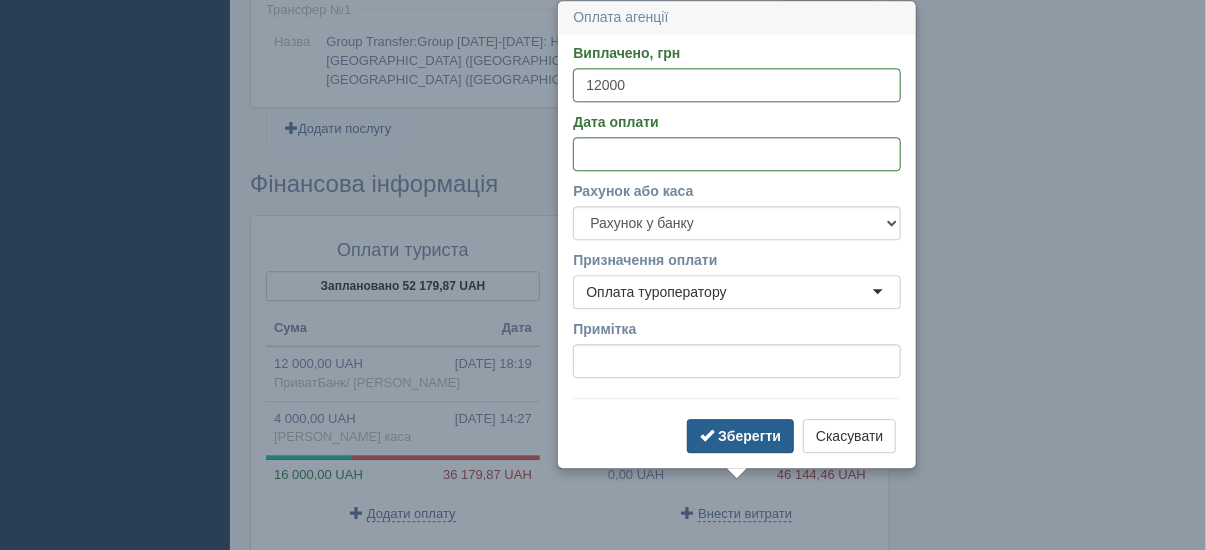 click on "Зберегти" at bounding box center [749, 436] 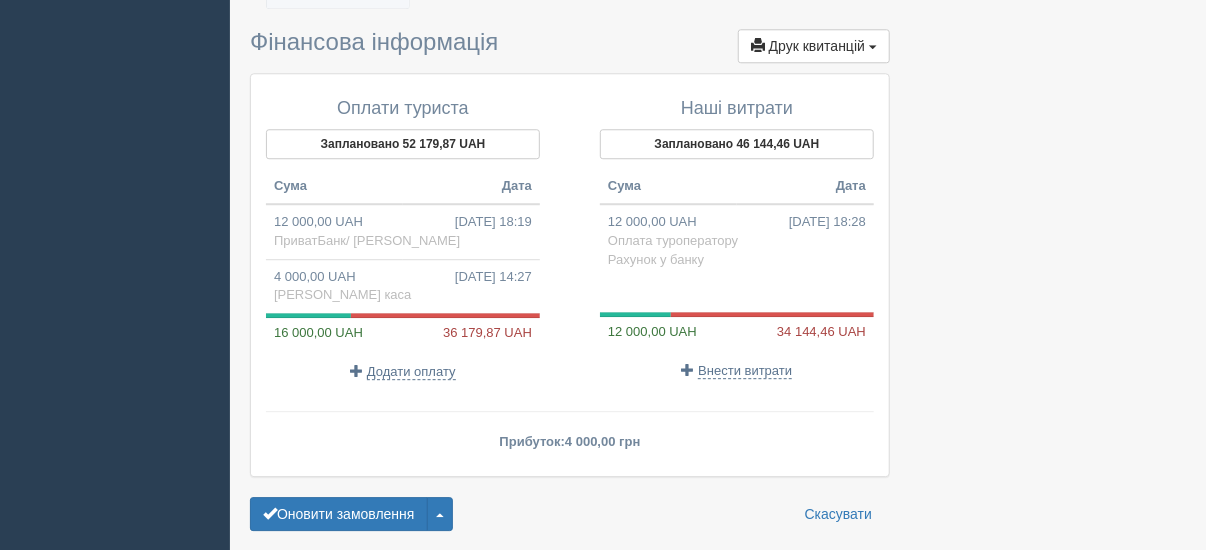 scroll, scrollTop: 2131, scrollLeft: 0, axis: vertical 